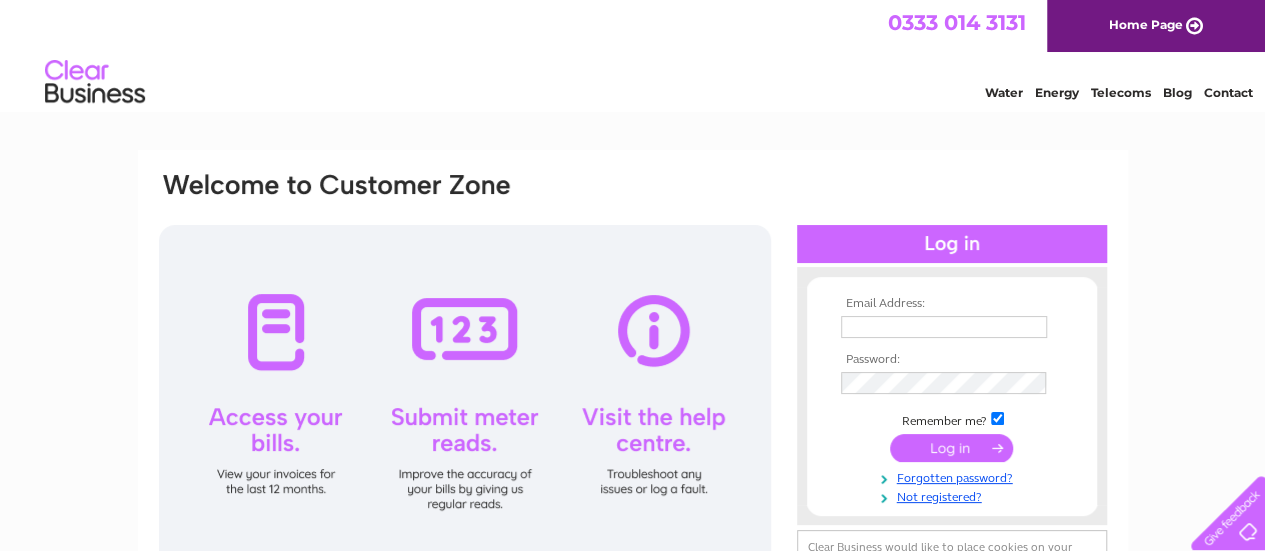 scroll, scrollTop: 0, scrollLeft: 0, axis: both 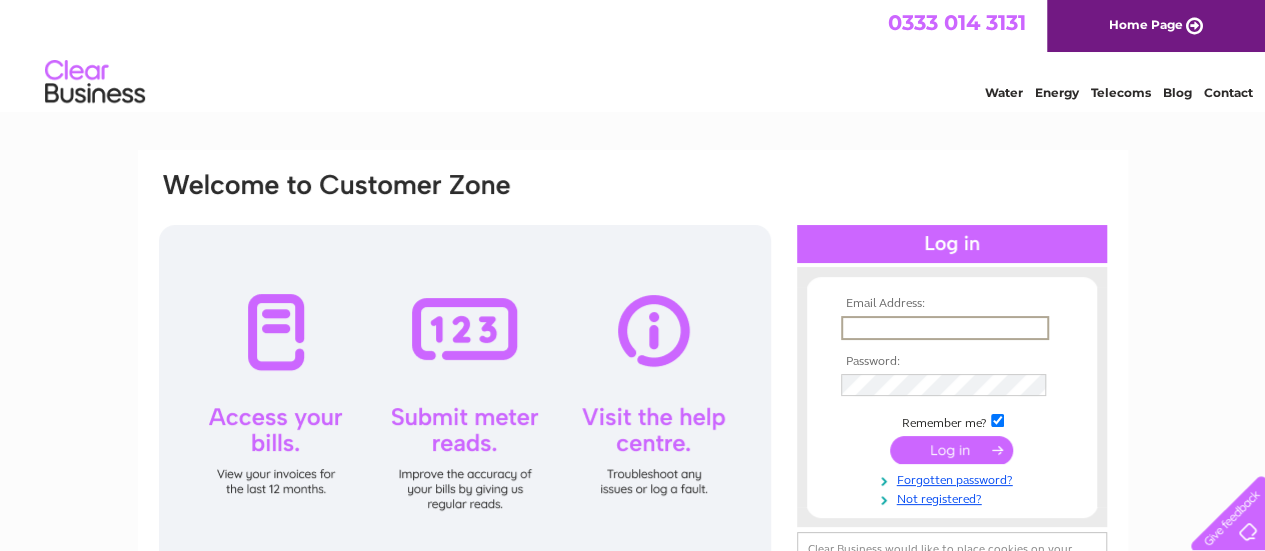 click at bounding box center [945, 328] 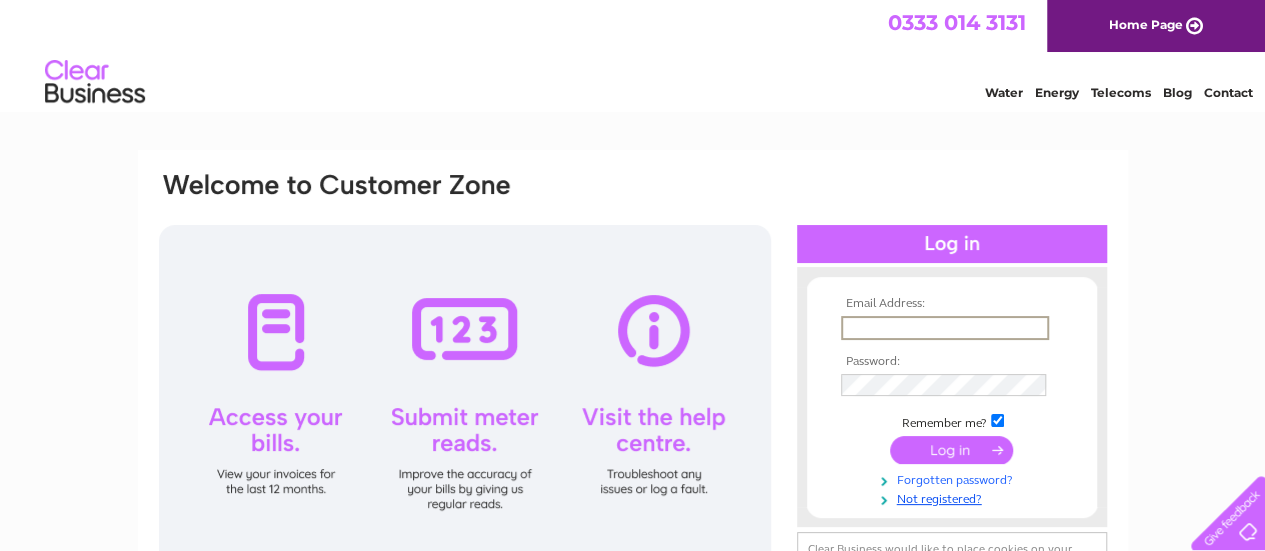 type on "Info@lewisculf.com" 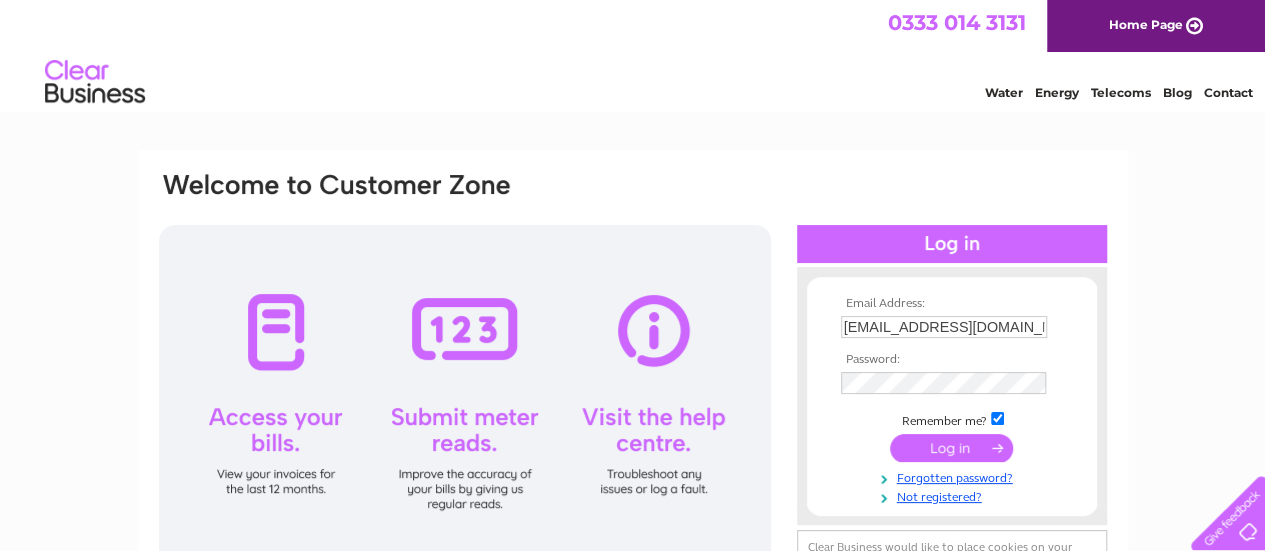 click at bounding box center [952, 383] 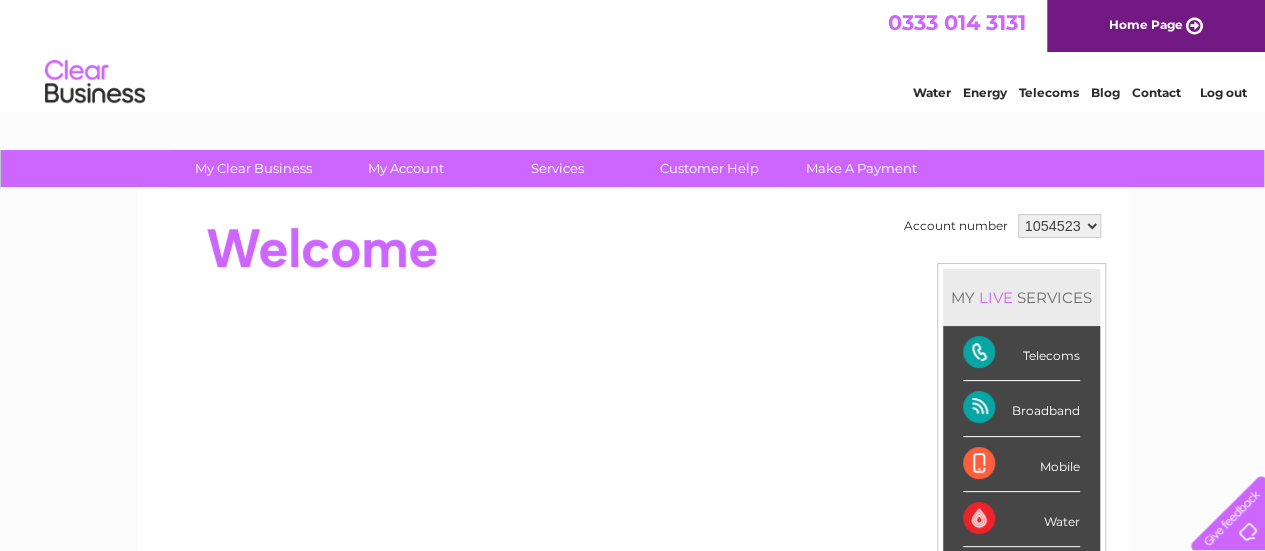 scroll, scrollTop: 0, scrollLeft: 0, axis: both 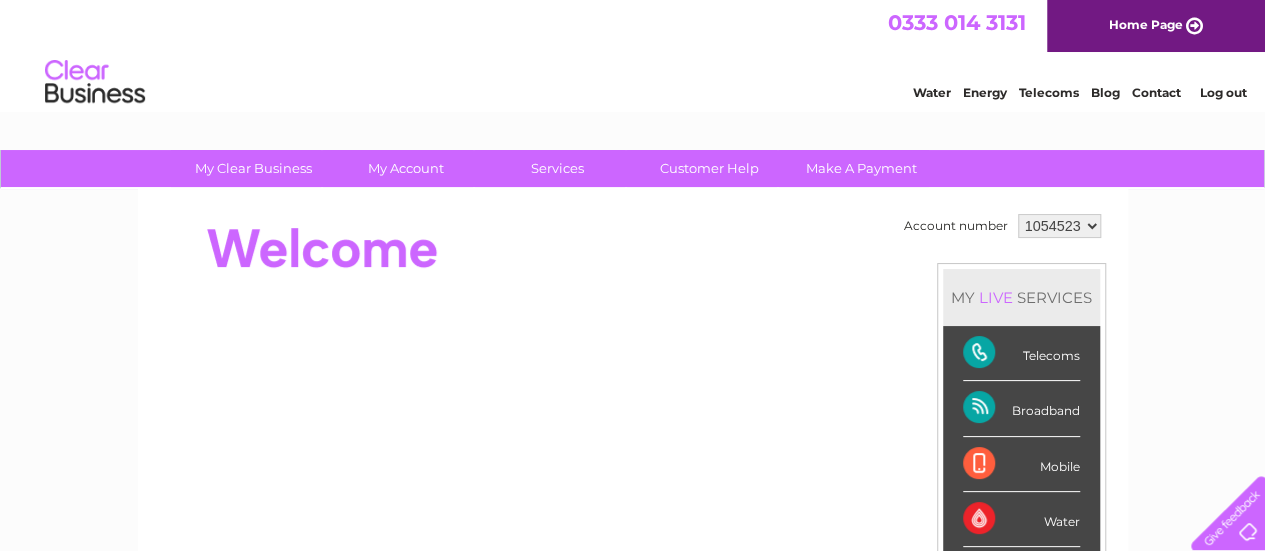 drag, startPoint x: 1262, startPoint y: 221, endPoint x: 1271, endPoint y: 247, distance: 27.513634 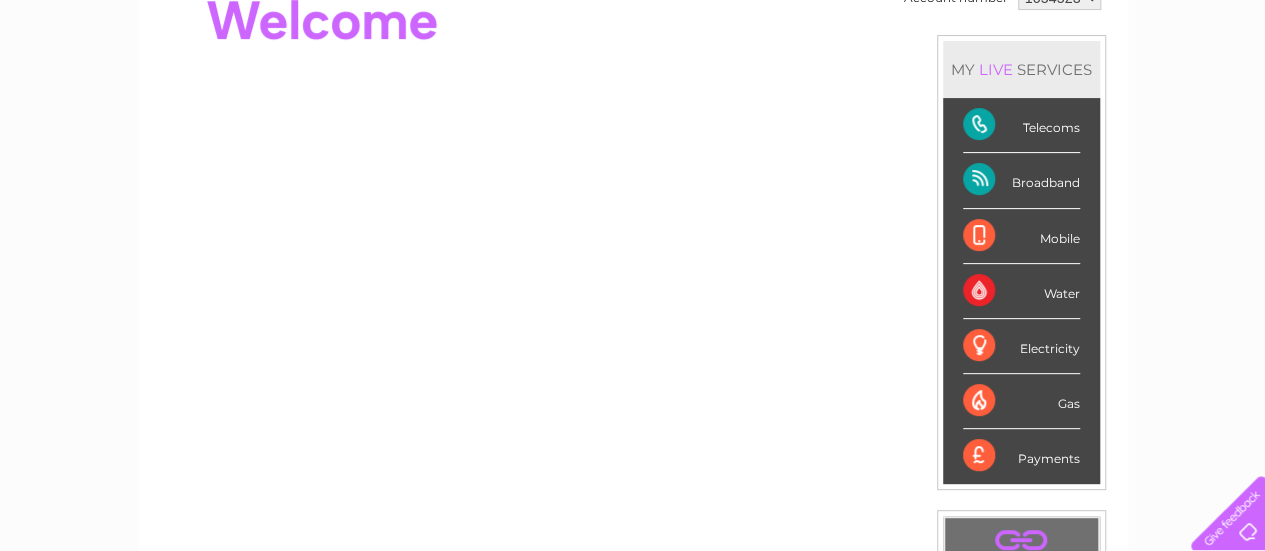 scroll, scrollTop: 230, scrollLeft: 0, axis: vertical 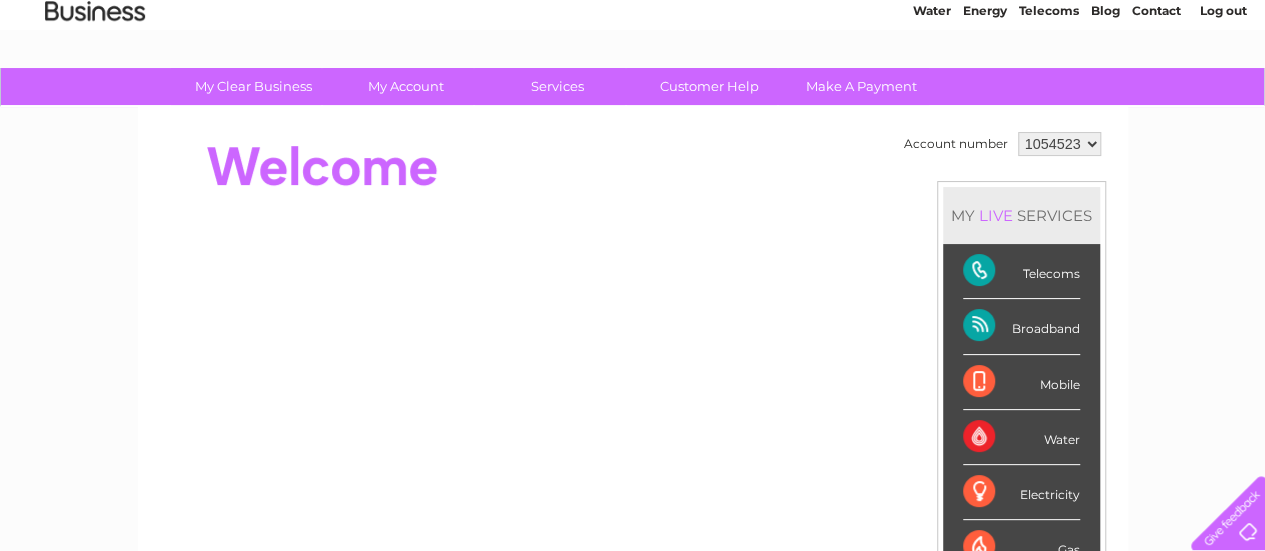 click on "Telecoms" at bounding box center [1021, 271] 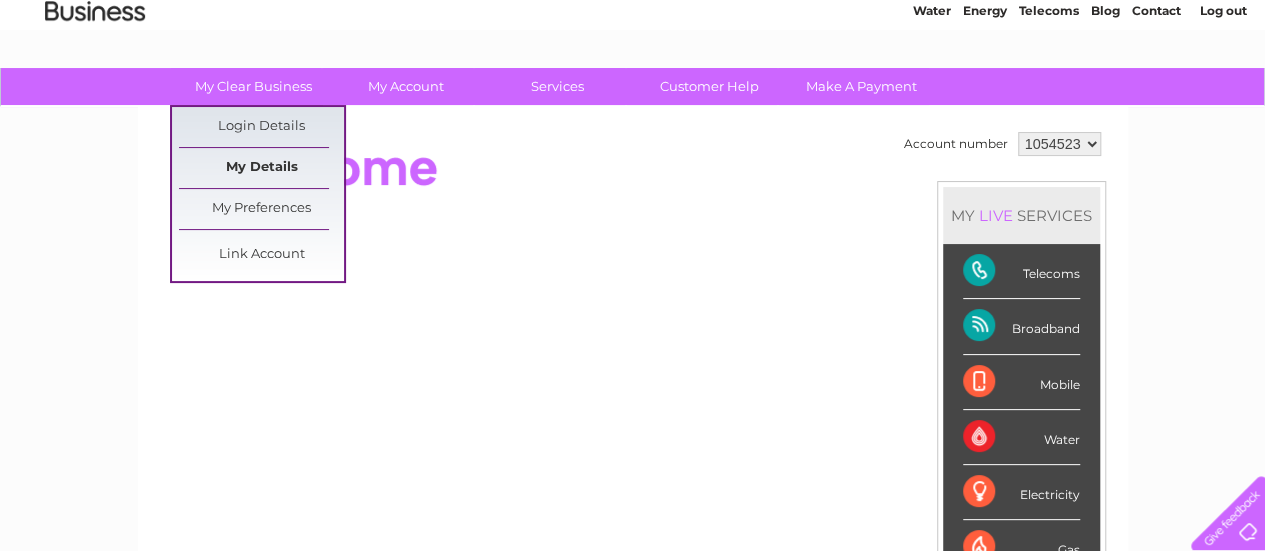 click on "My Details" at bounding box center [261, 168] 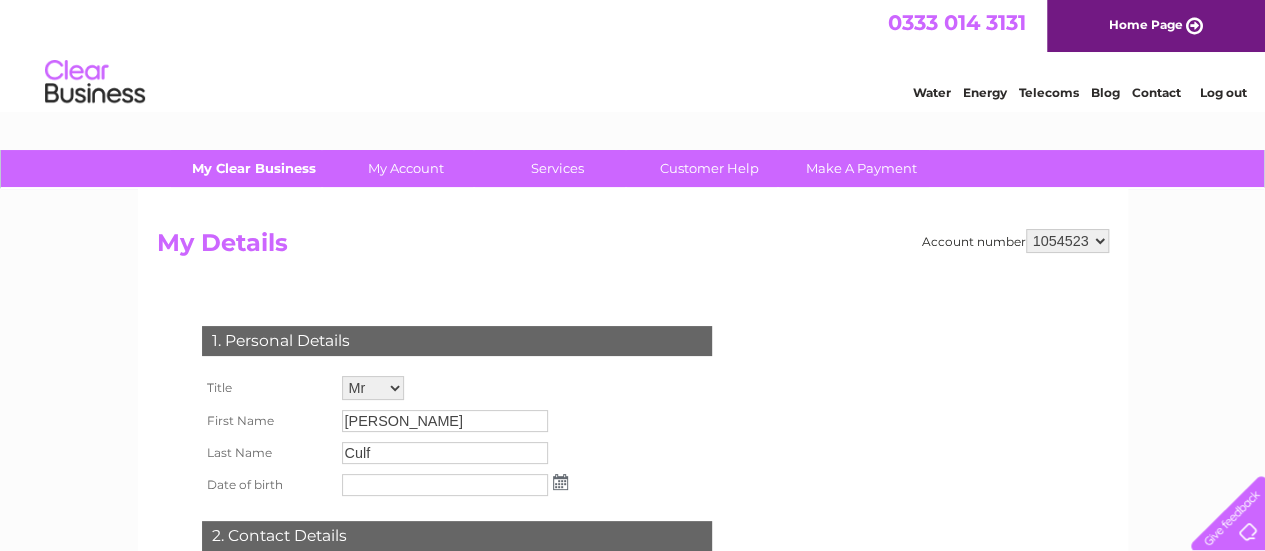 scroll, scrollTop: 0, scrollLeft: 0, axis: both 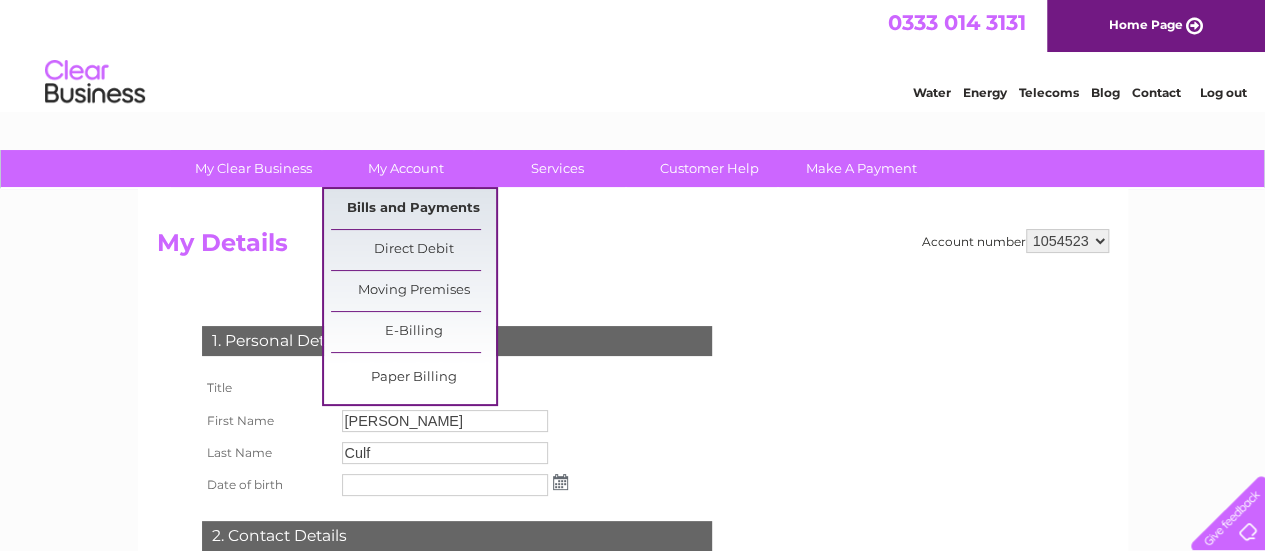 click on "Bills and Payments" at bounding box center (413, 209) 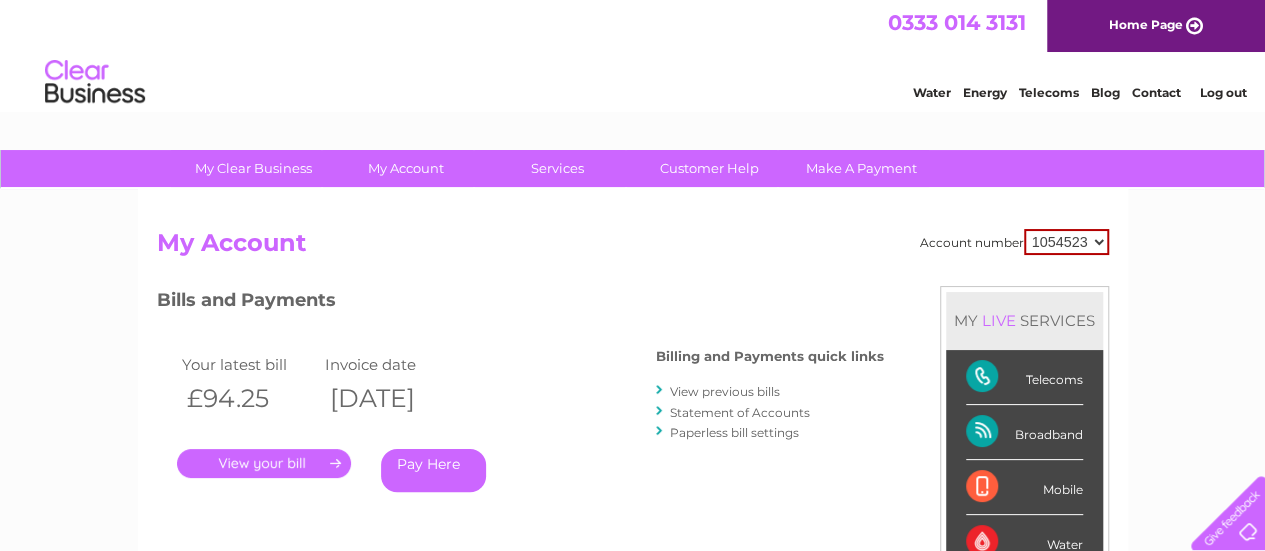 scroll, scrollTop: 0, scrollLeft: 0, axis: both 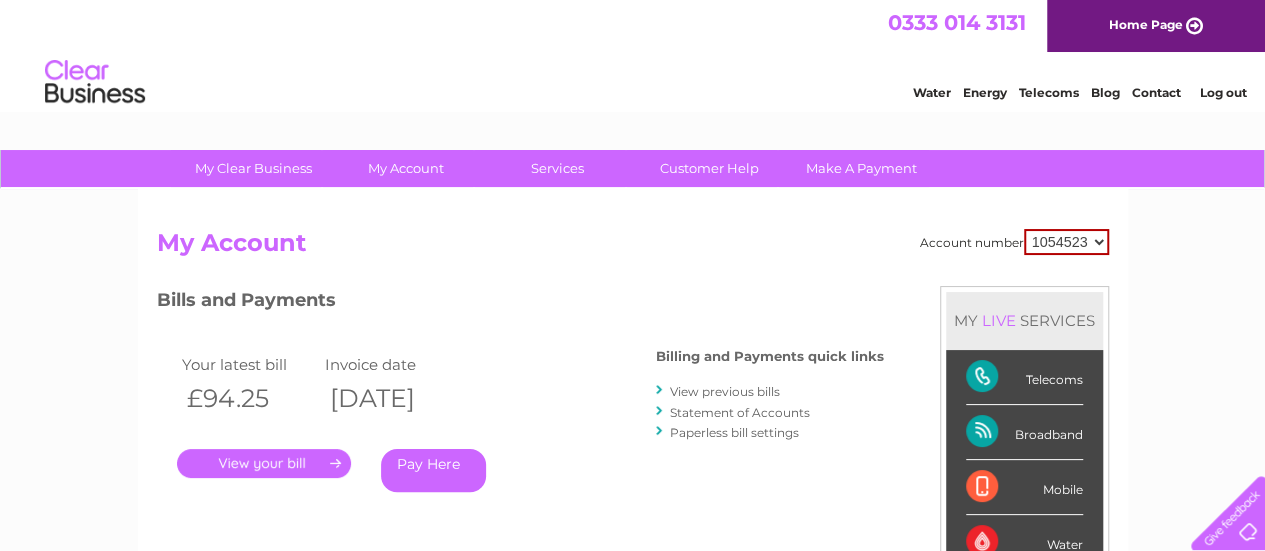 click on "My Clear Business
Login Details
My Details
My Preferences
Link Account
My Account
Bills and Payments   Direct Debit   Moving Premises" at bounding box center [632, 671] 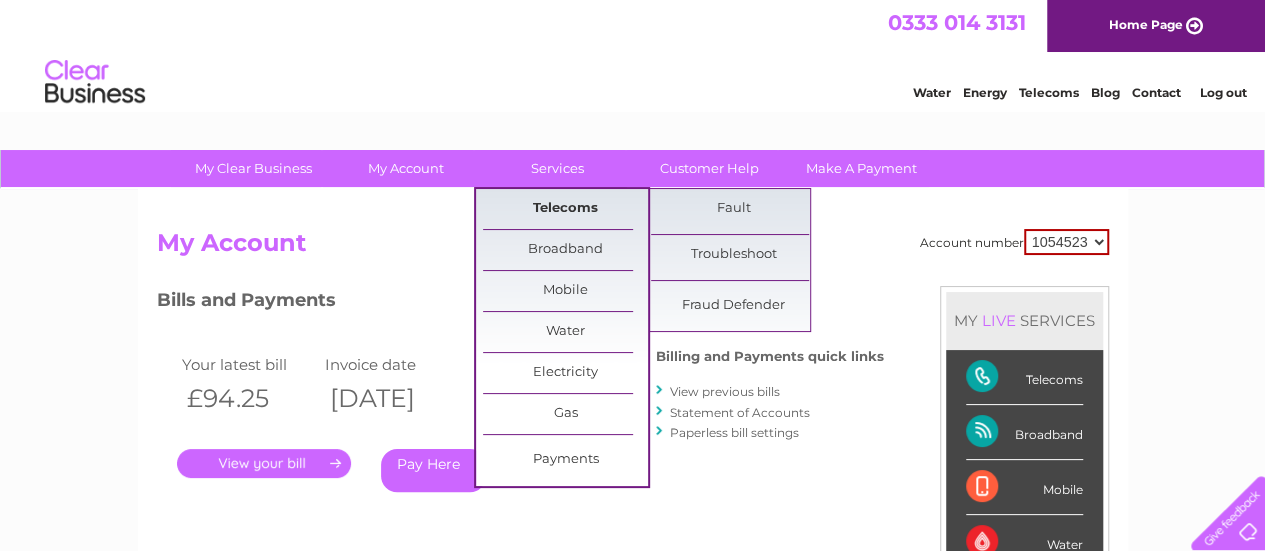 click on "Telecoms" at bounding box center (565, 209) 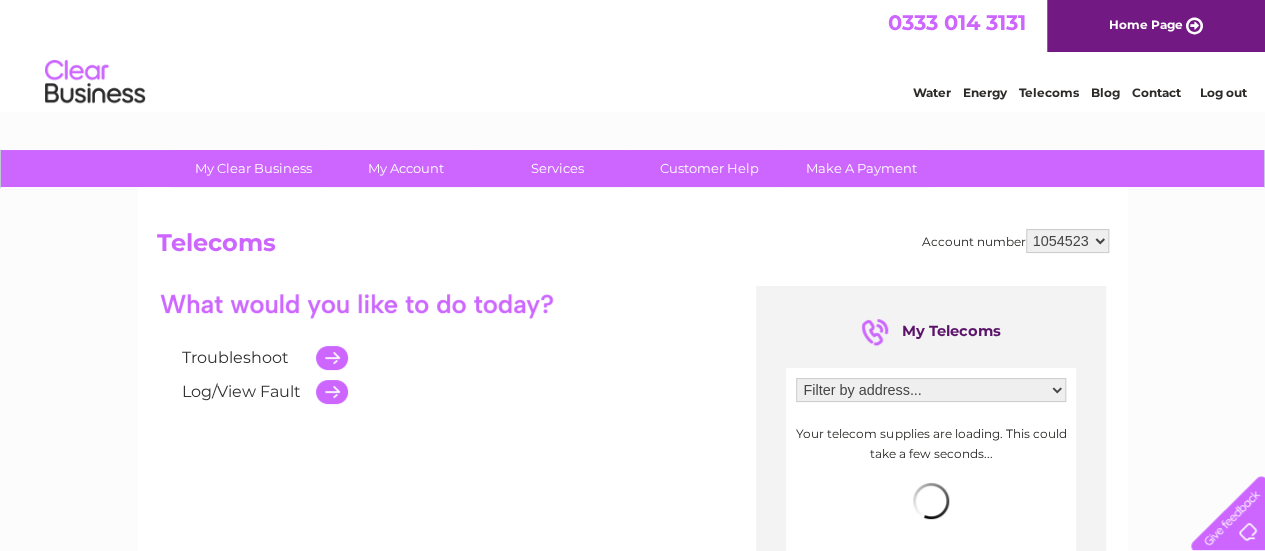 scroll, scrollTop: 0, scrollLeft: 0, axis: both 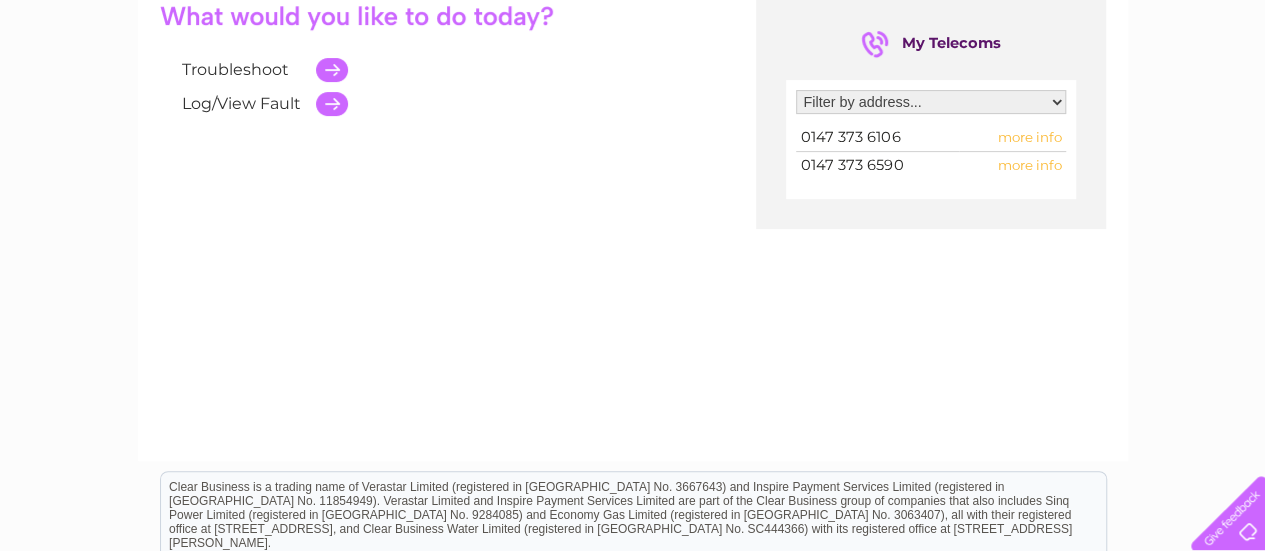 click on "more info" at bounding box center [1029, 165] 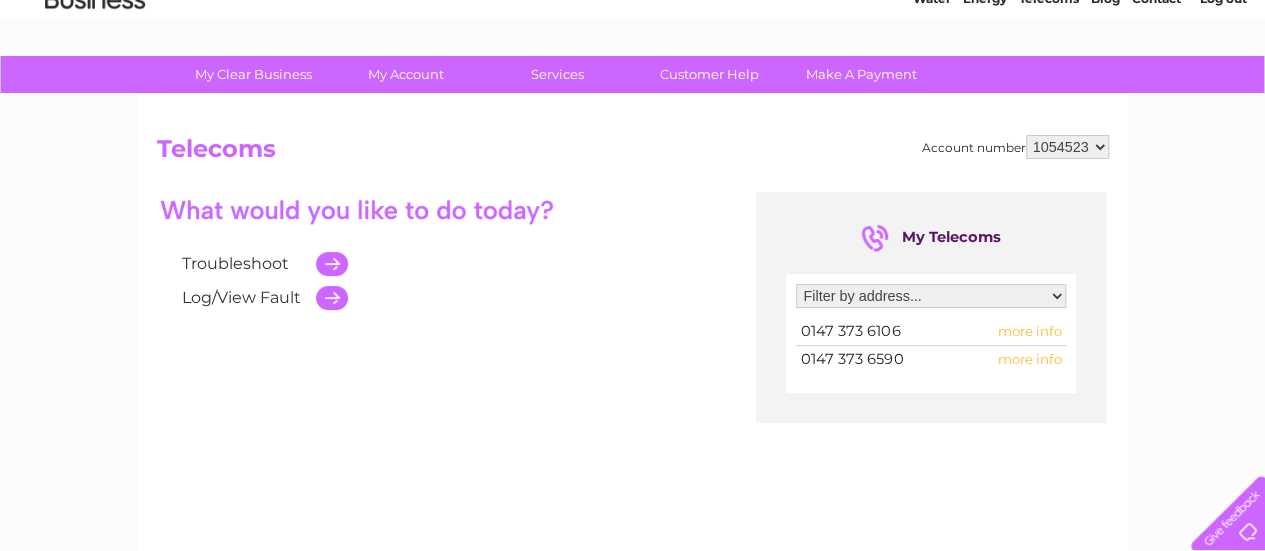 scroll, scrollTop: 91, scrollLeft: 0, axis: vertical 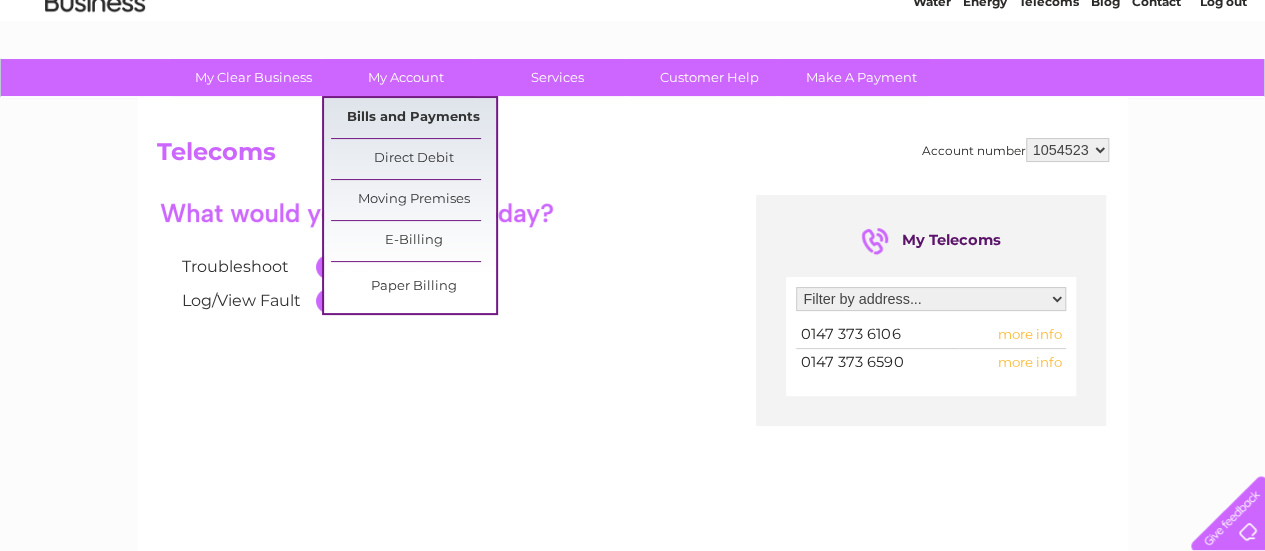 click on "Bills and Payments" at bounding box center (413, 118) 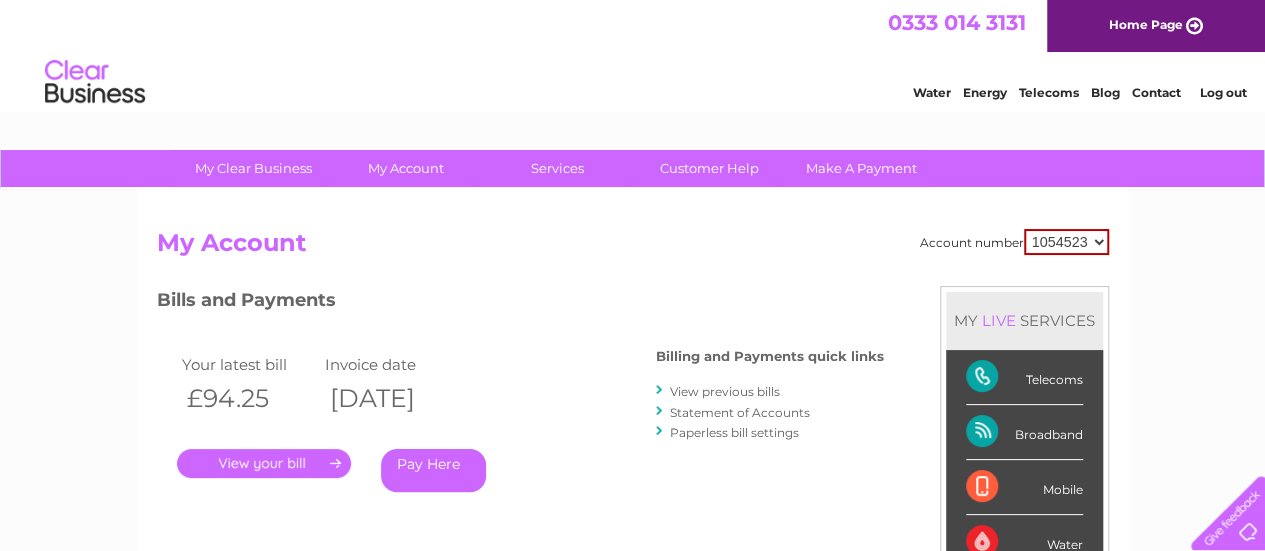 scroll, scrollTop: 0, scrollLeft: 0, axis: both 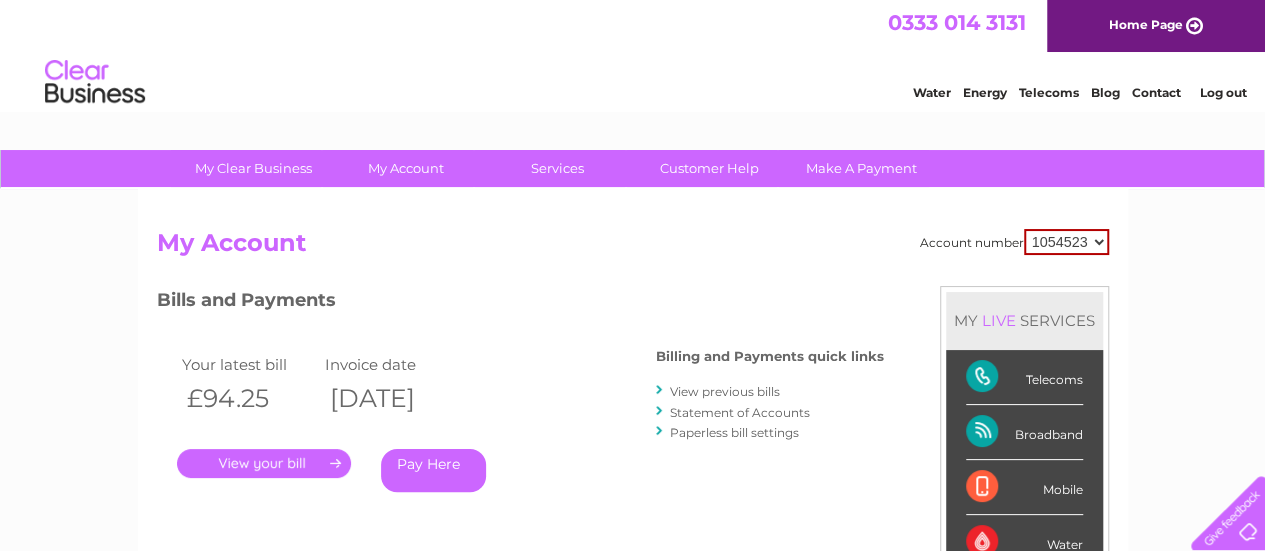 click on "." at bounding box center (264, 463) 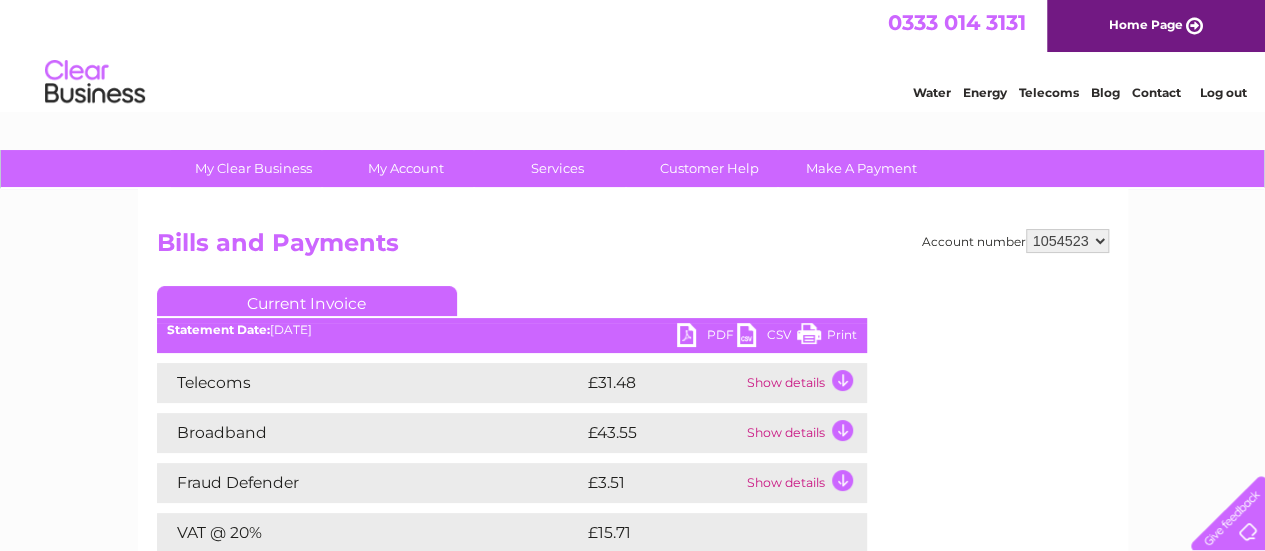 scroll, scrollTop: 0, scrollLeft: 0, axis: both 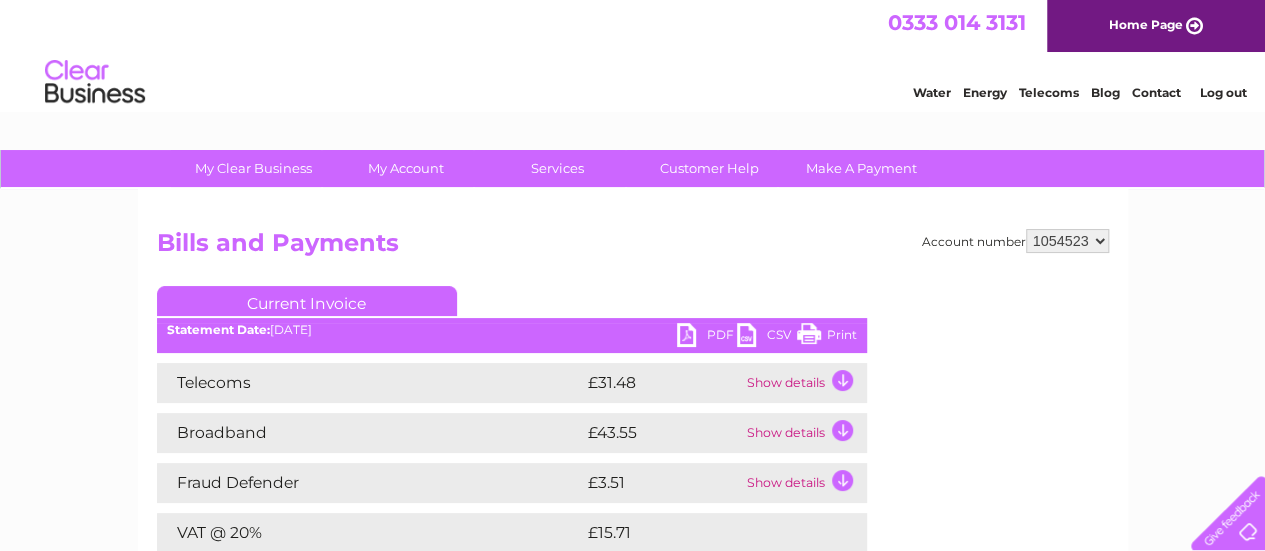 click on "Show details" at bounding box center [804, 383] 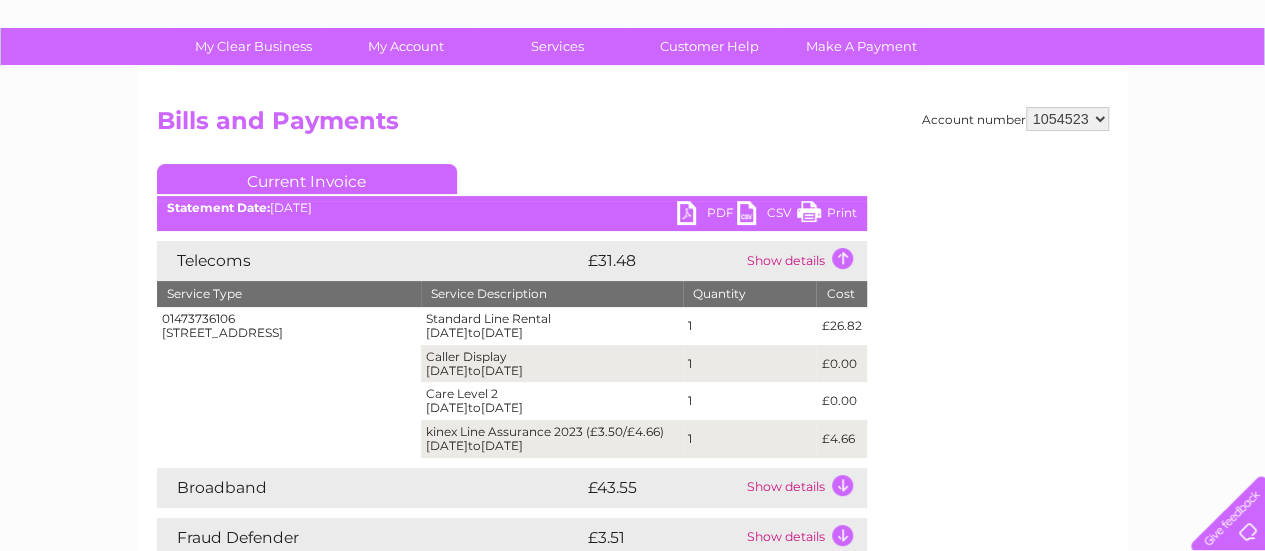 scroll, scrollTop: 125, scrollLeft: 0, axis: vertical 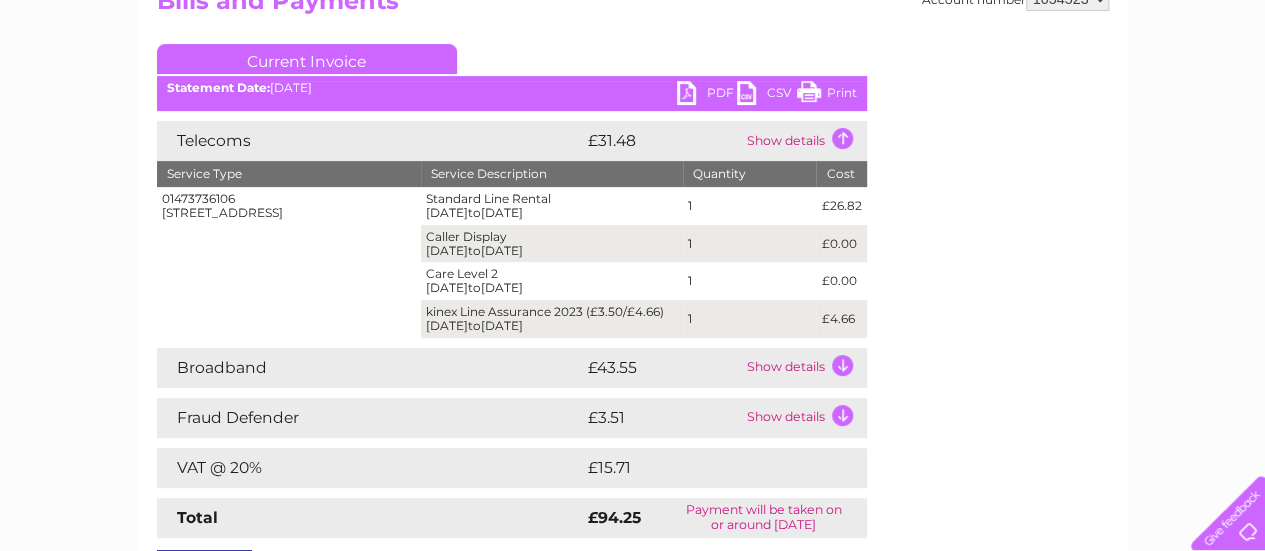 click on "Show details" at bounding box center (804, 368) 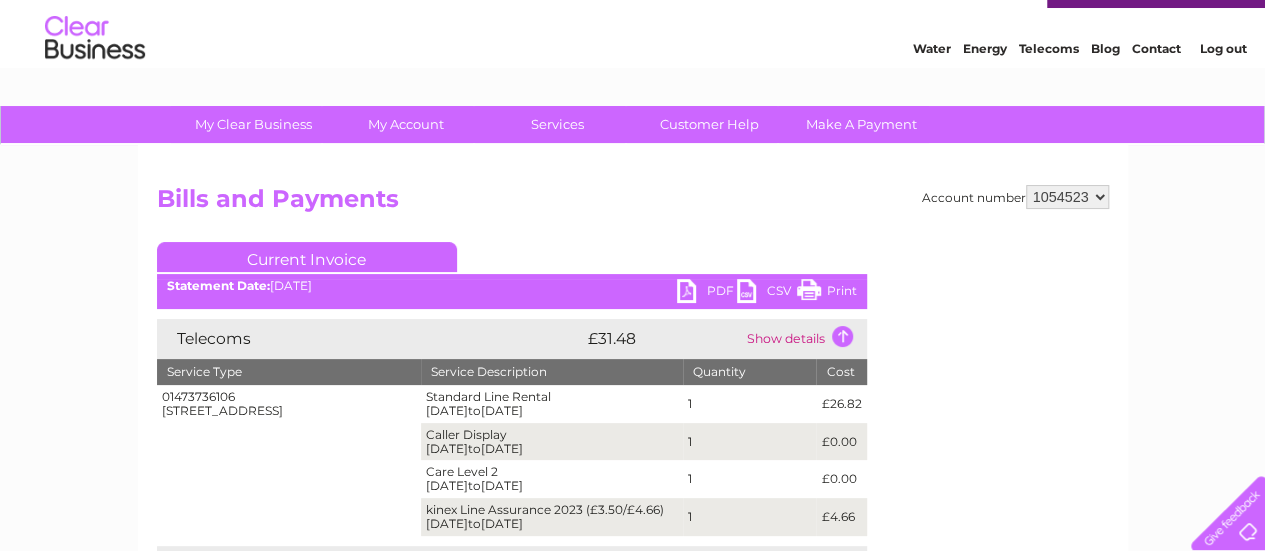 scroll, scrollTop: 42, scrollLeft: 0, axis: vertical 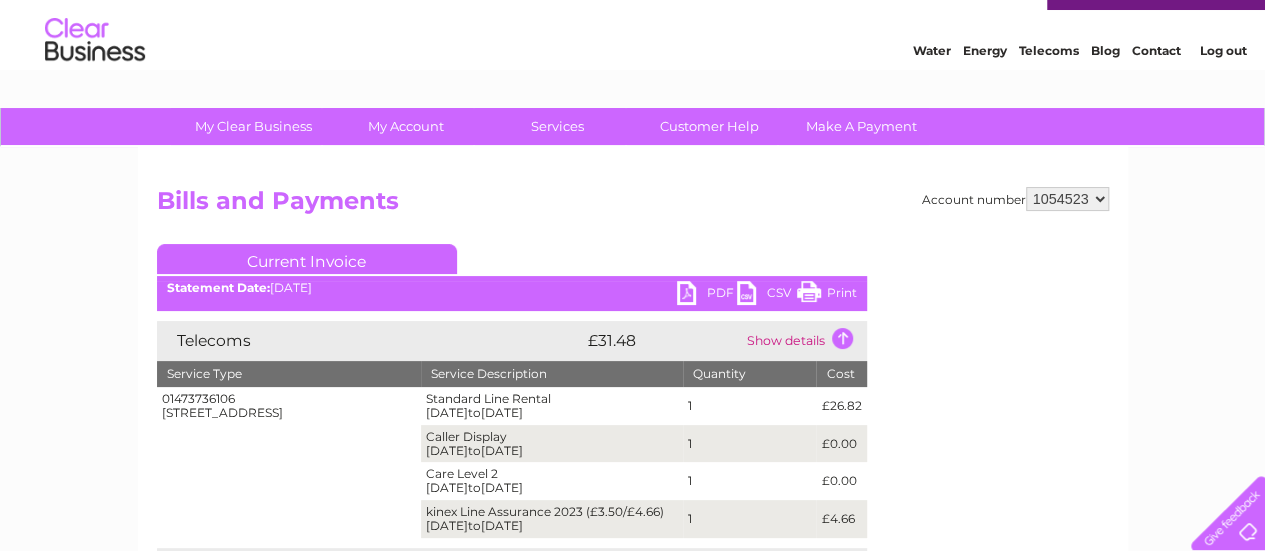 click on "My Clear Business
Login Details
My Details
My Preferences
Link Account
My Account
Bills and Payments   Direct Debit   Moving Premises" at bounding box center [632, 653] 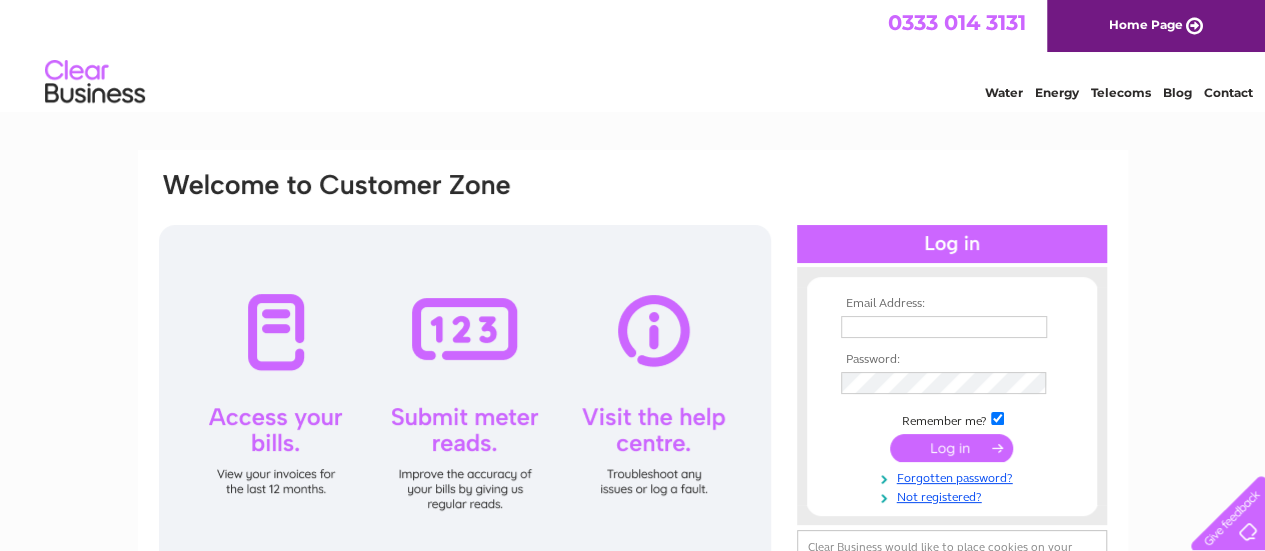 scroll, scrollTop: 0, scrollLeft: 0, axis: both 